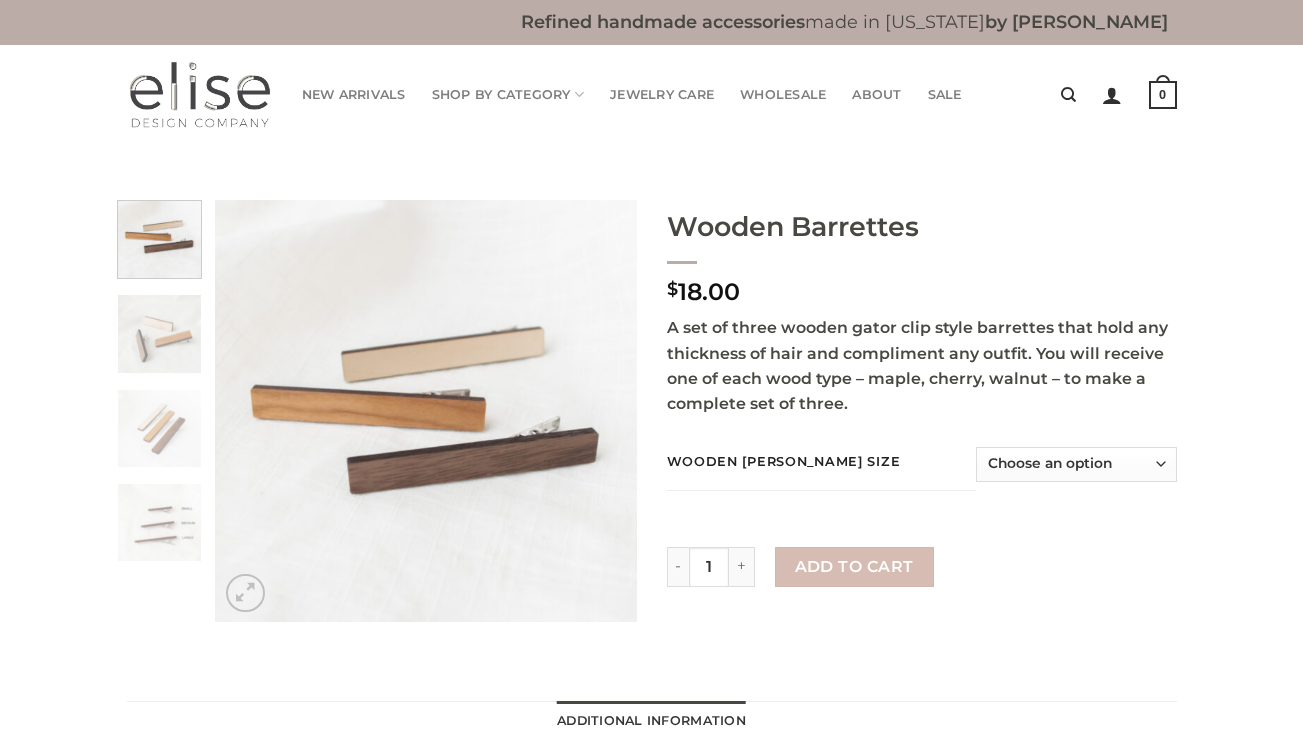scroll, scrollTop: 0, scrollLeft: 0, axis: both 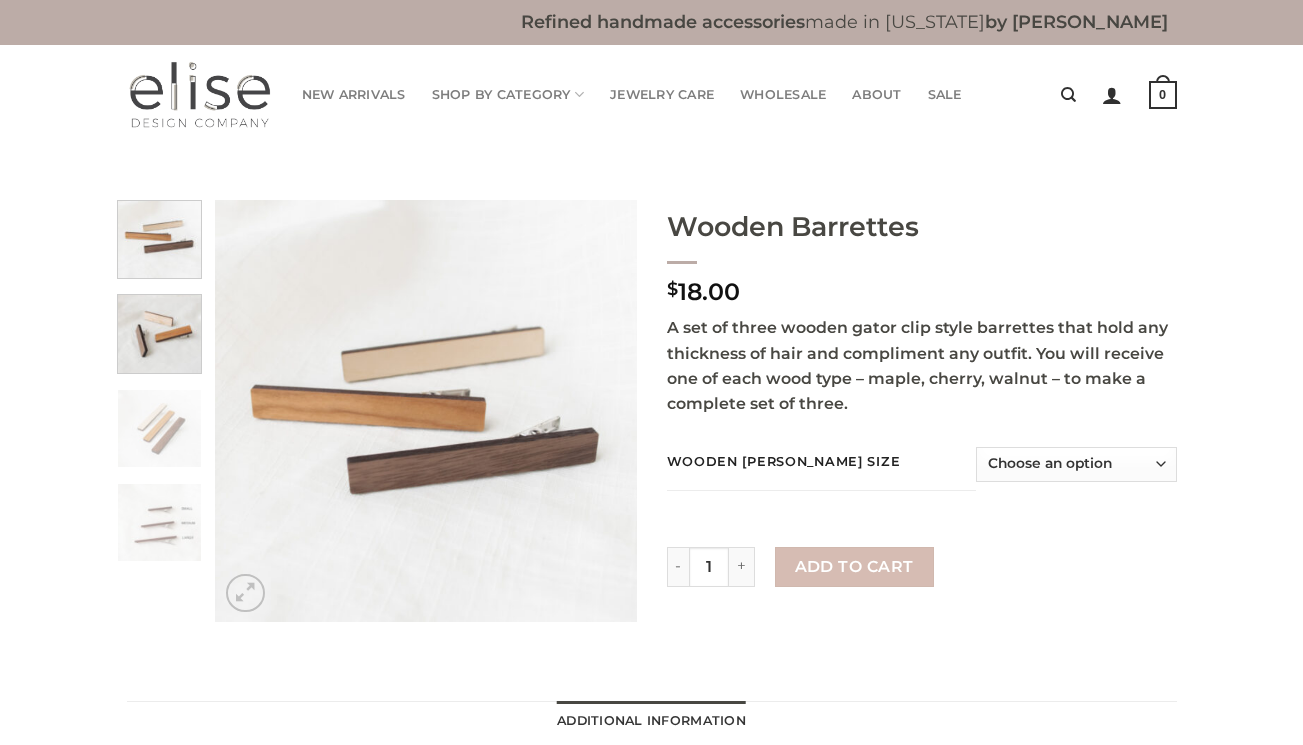 click at bounding box center (159, 331) 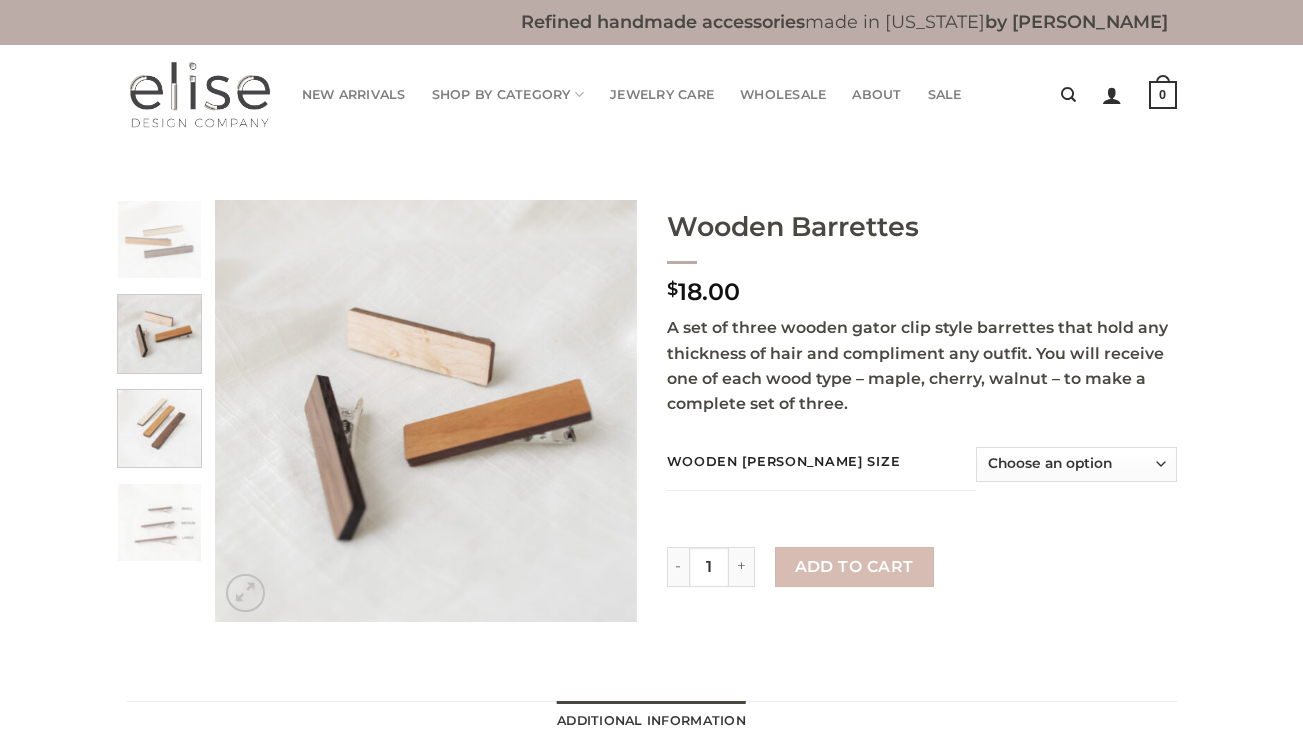 click at bounding box center [159, 426] 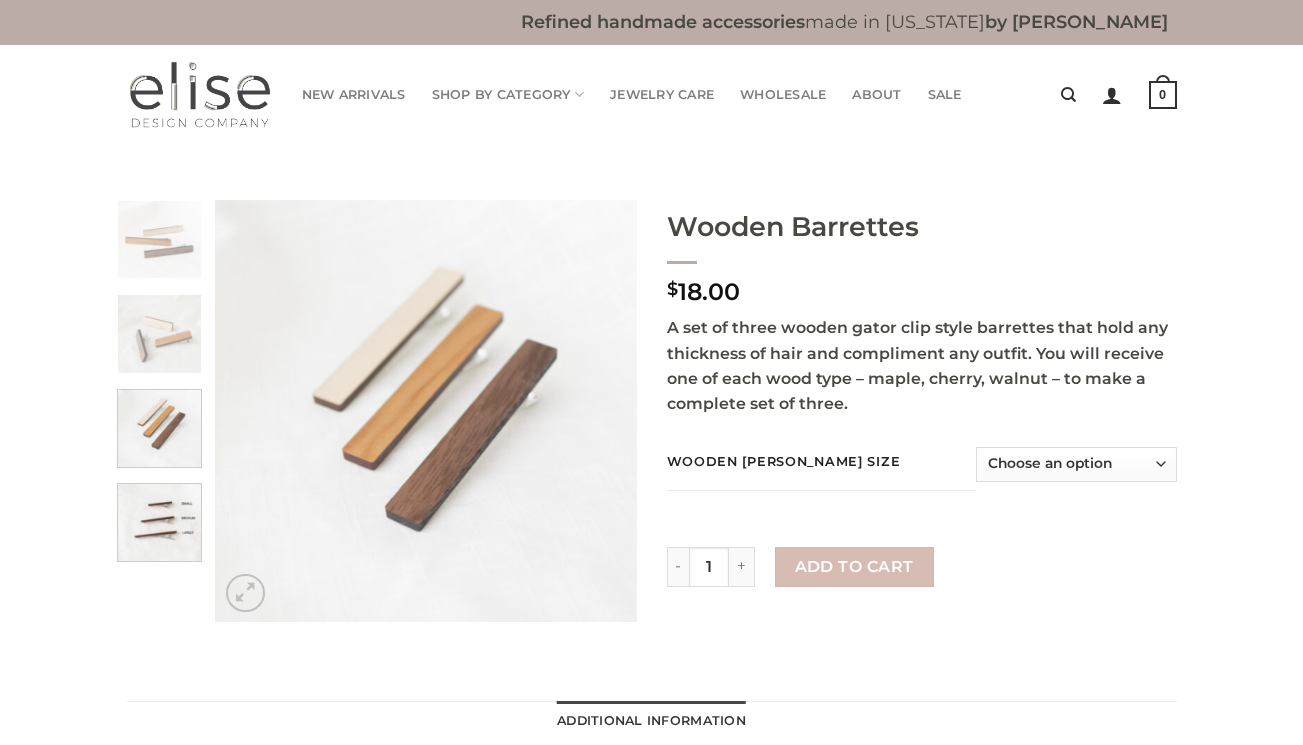 click at bounding box center (159, 520) 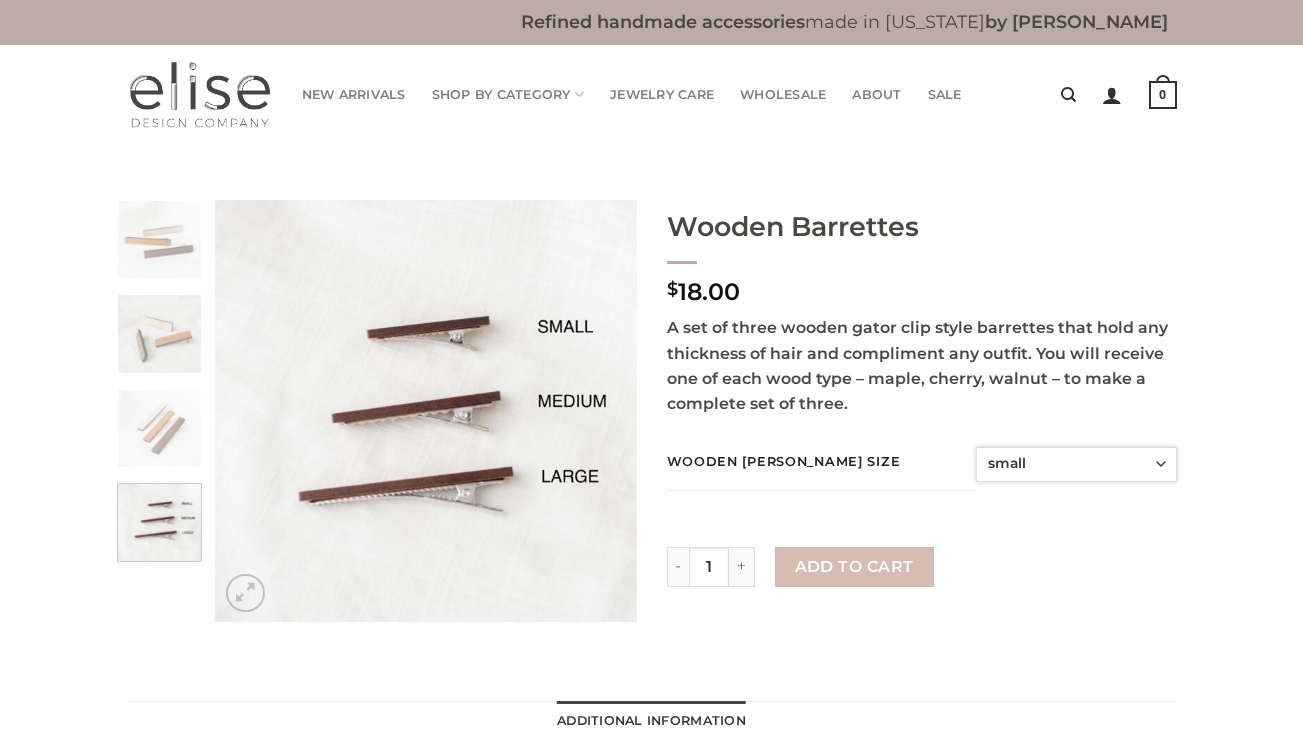 select on "small" 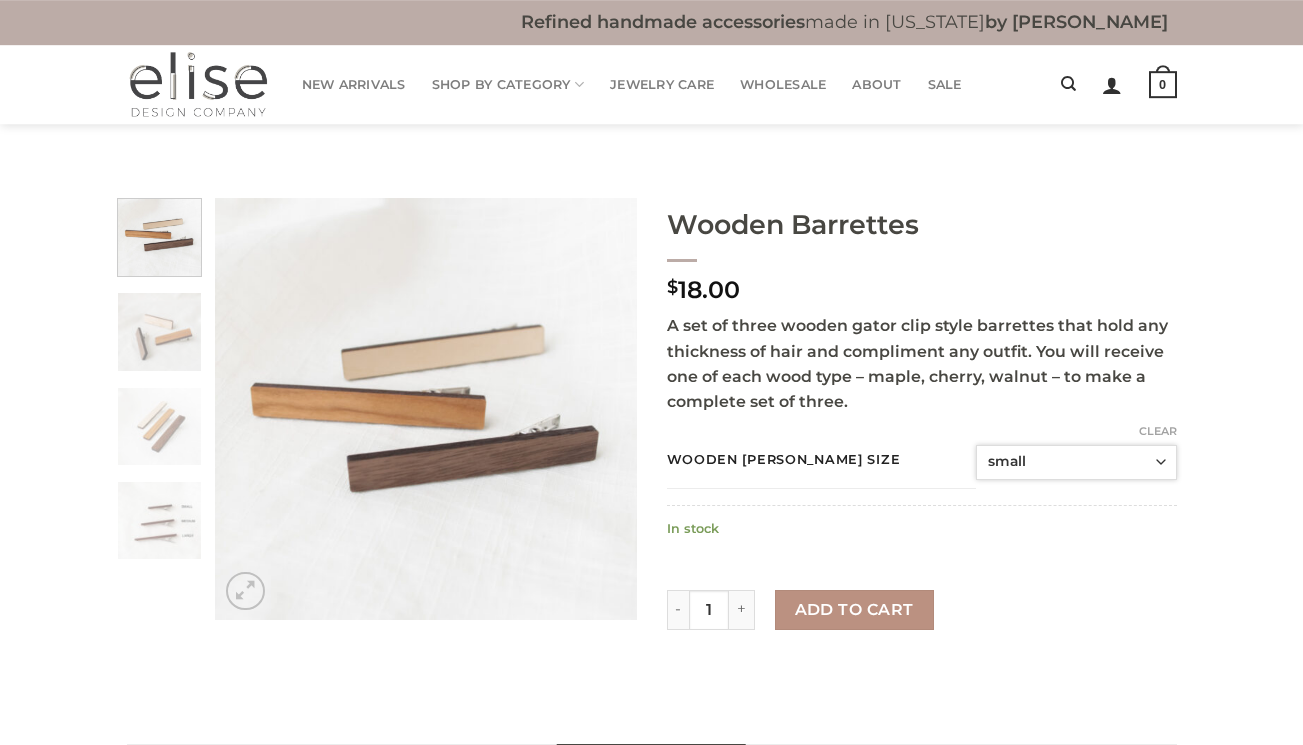 scroll, scrollTop: 11, scrollLeft: 0, axis: vertical 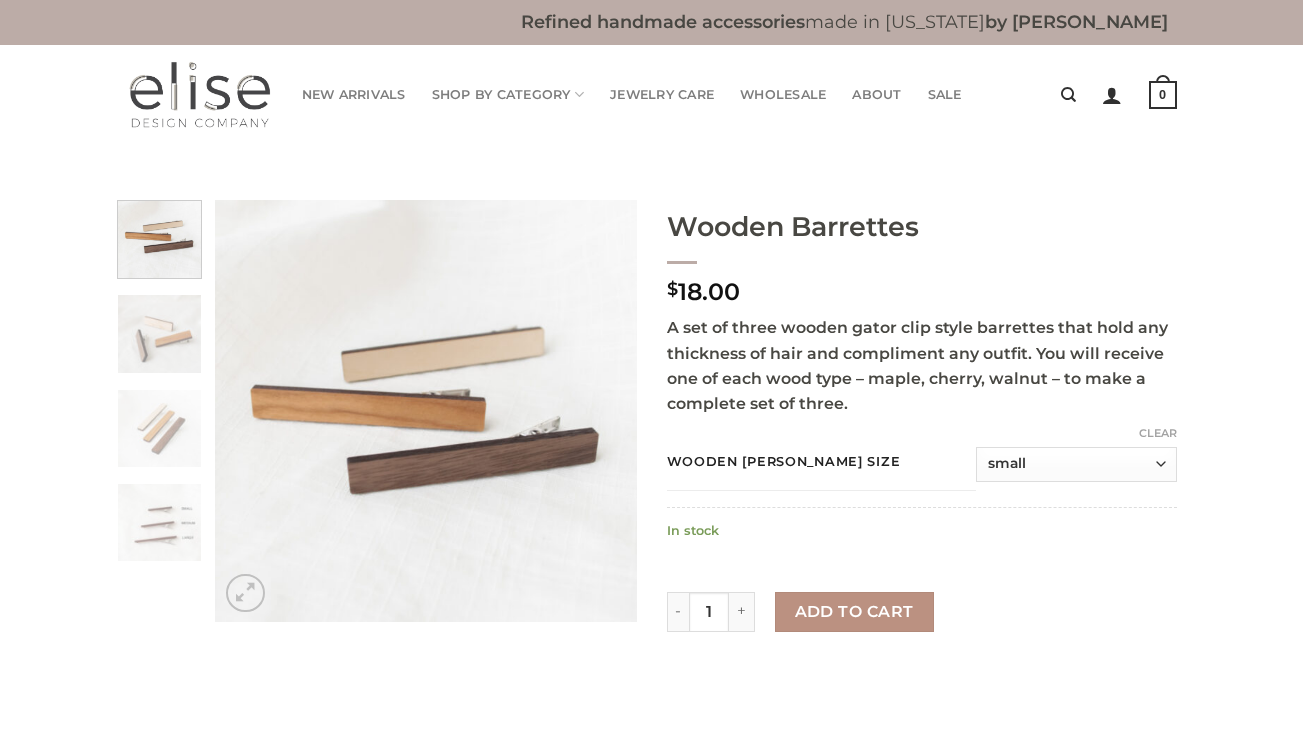 click on "Add to cart" 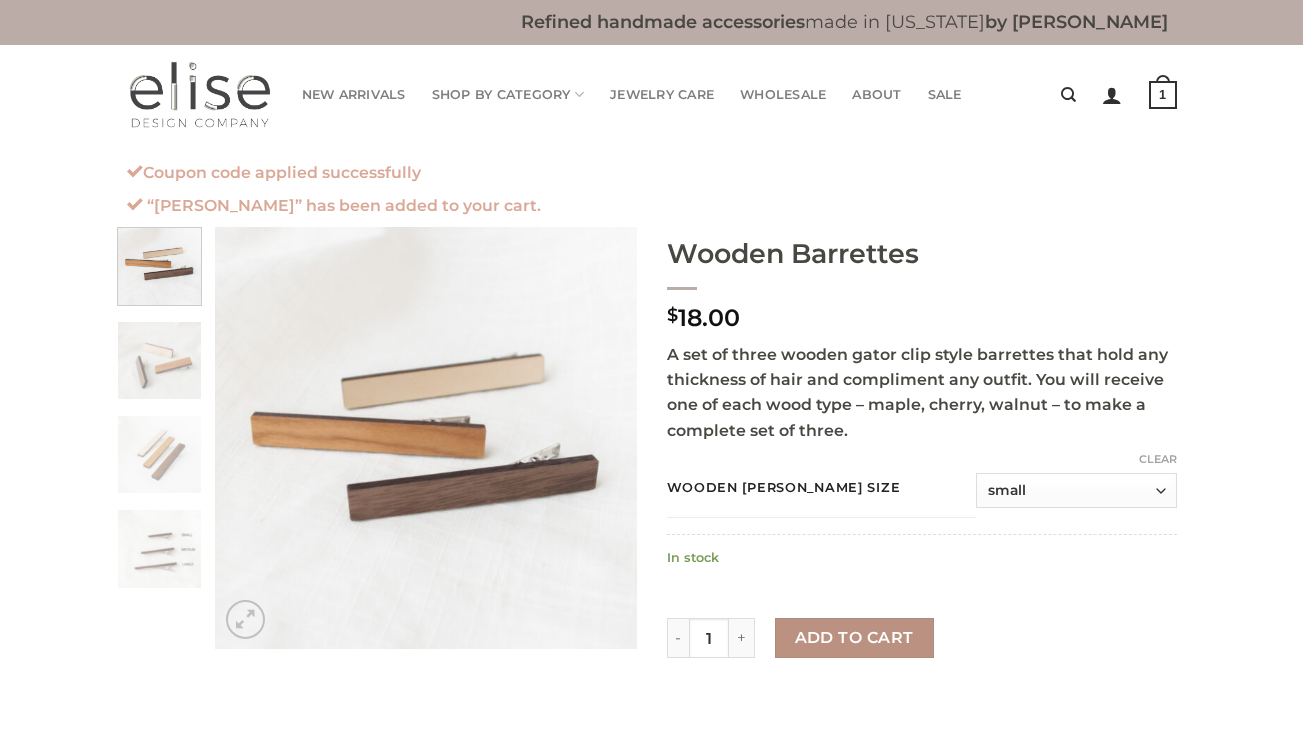 scroll, scrollTop: 0, scrollLeft: 0, axis: both 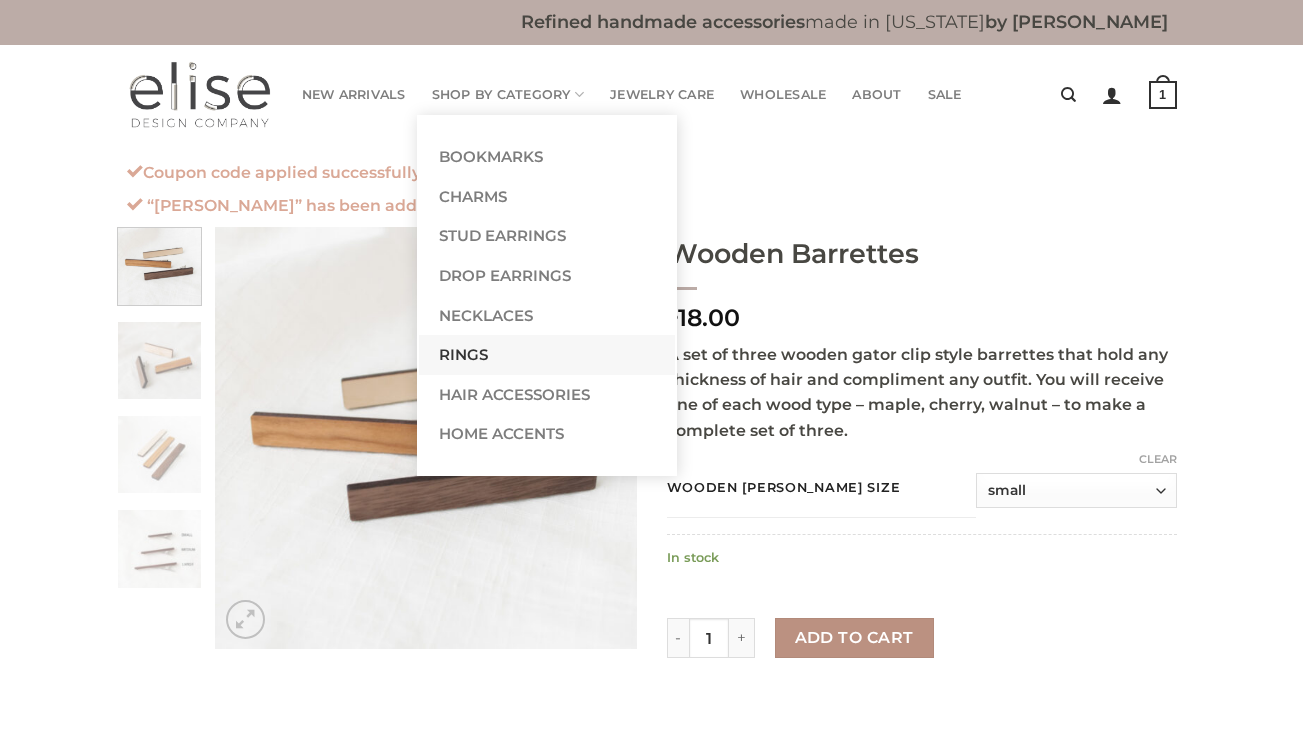 click on "Rings" at bounding box center (547, 355) 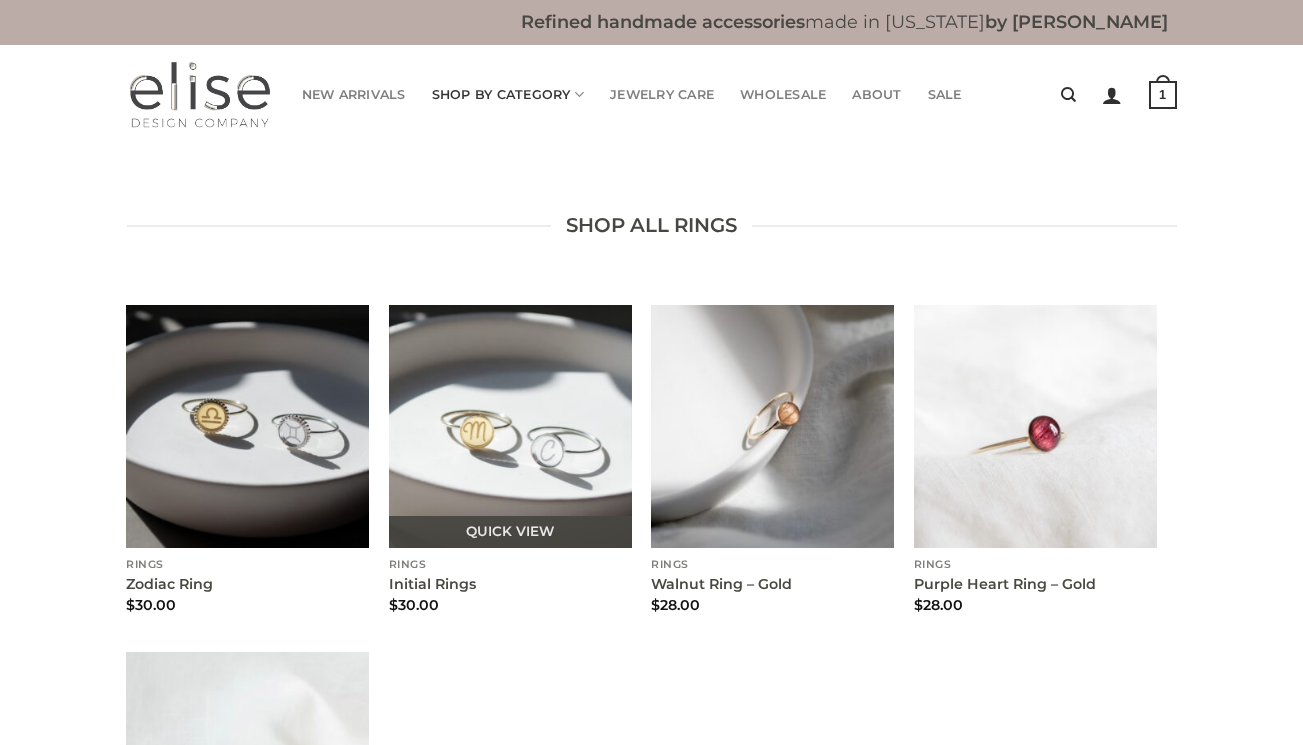 scroll, scrollTop: 0, scrollLeft: 0, axis: both 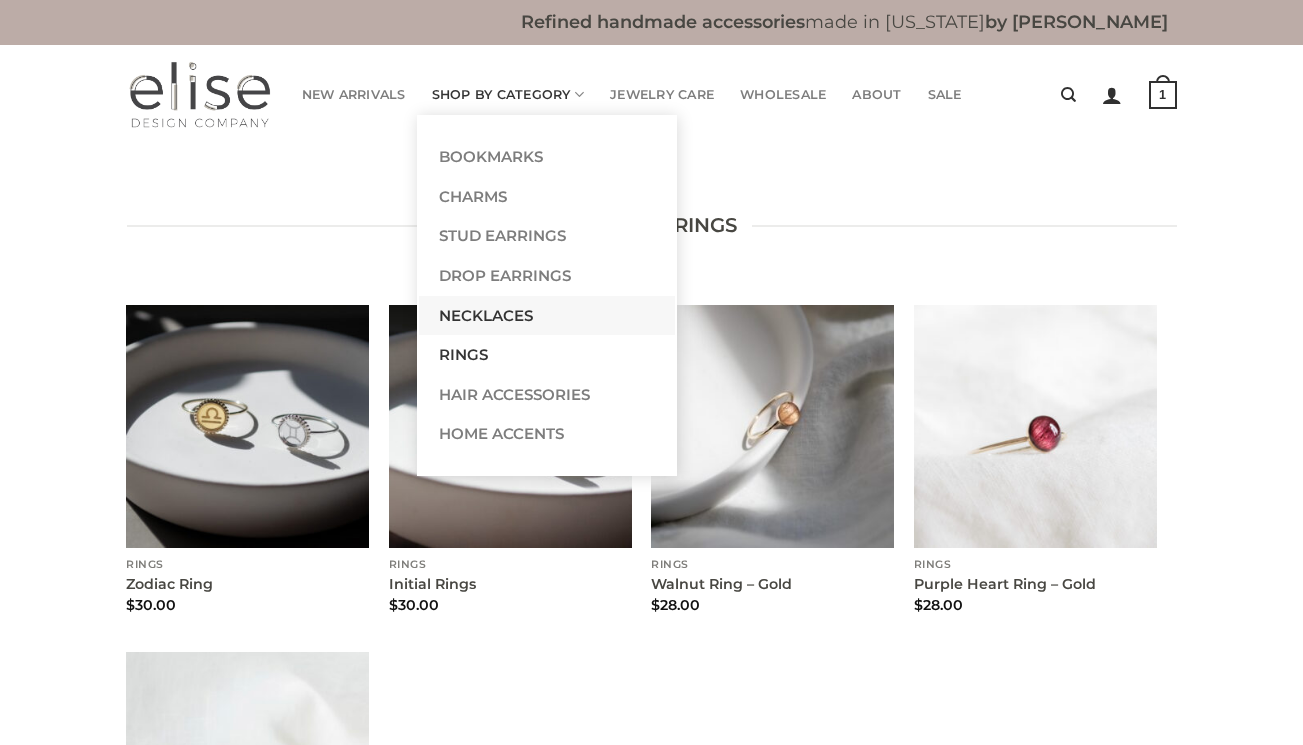 click on "Necklaces" at bounding box center (547, 316) 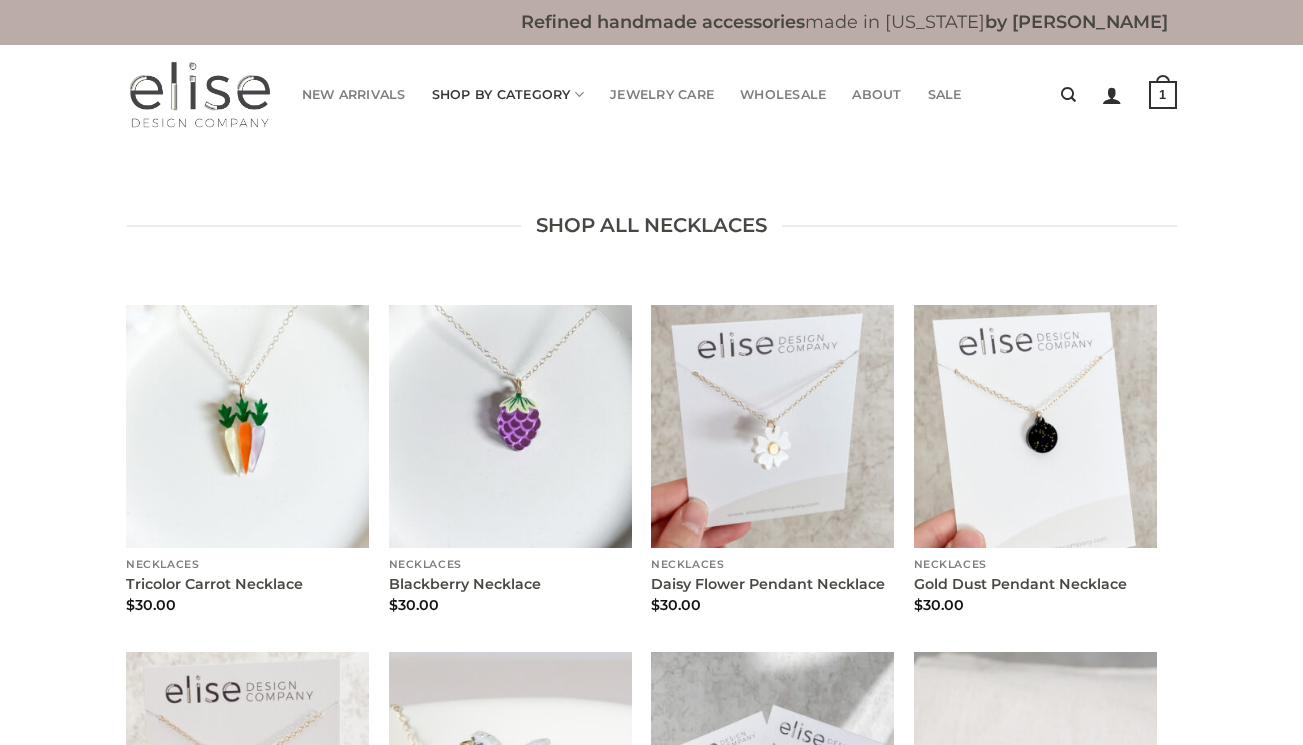 scroll, scrollTop: 0, scrollLeft: 0, axis: both 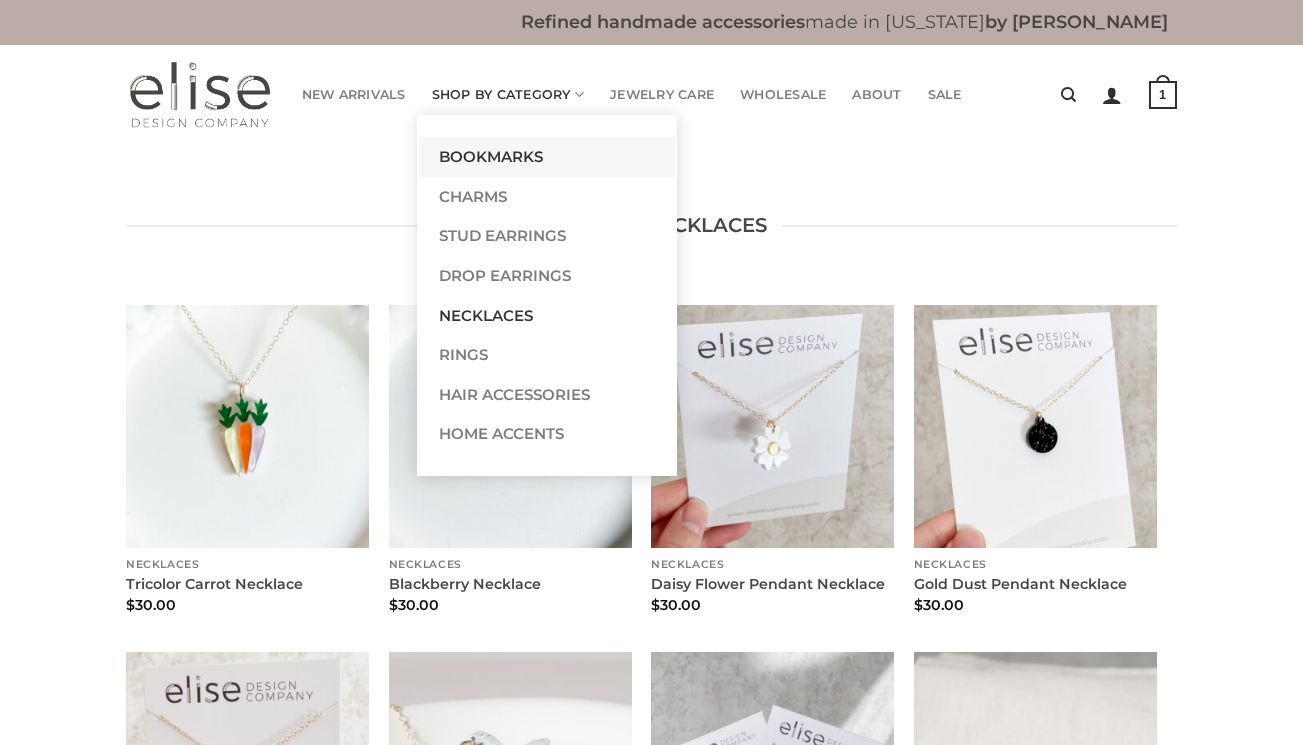 click on "Bookmarks" at bounding box center (547, 157) 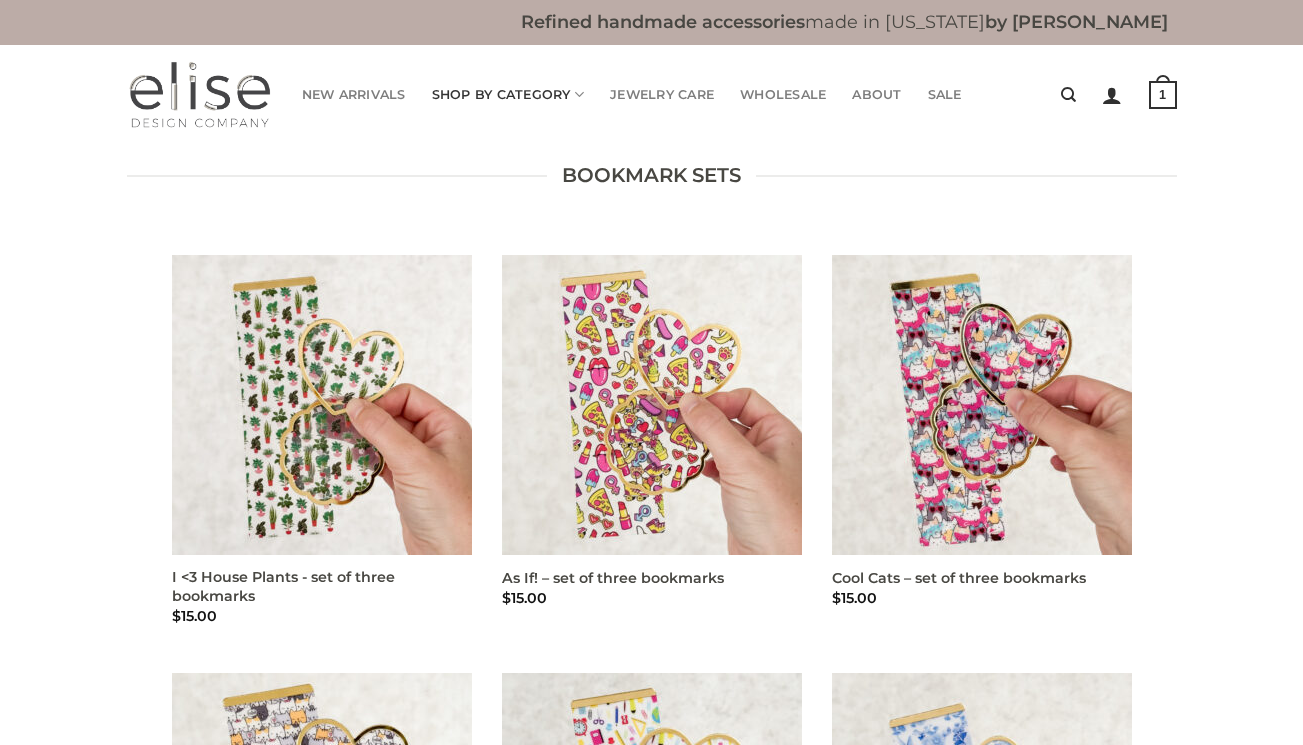 scroll, scrollTop: 0, scrollLeft: 0, axis: both 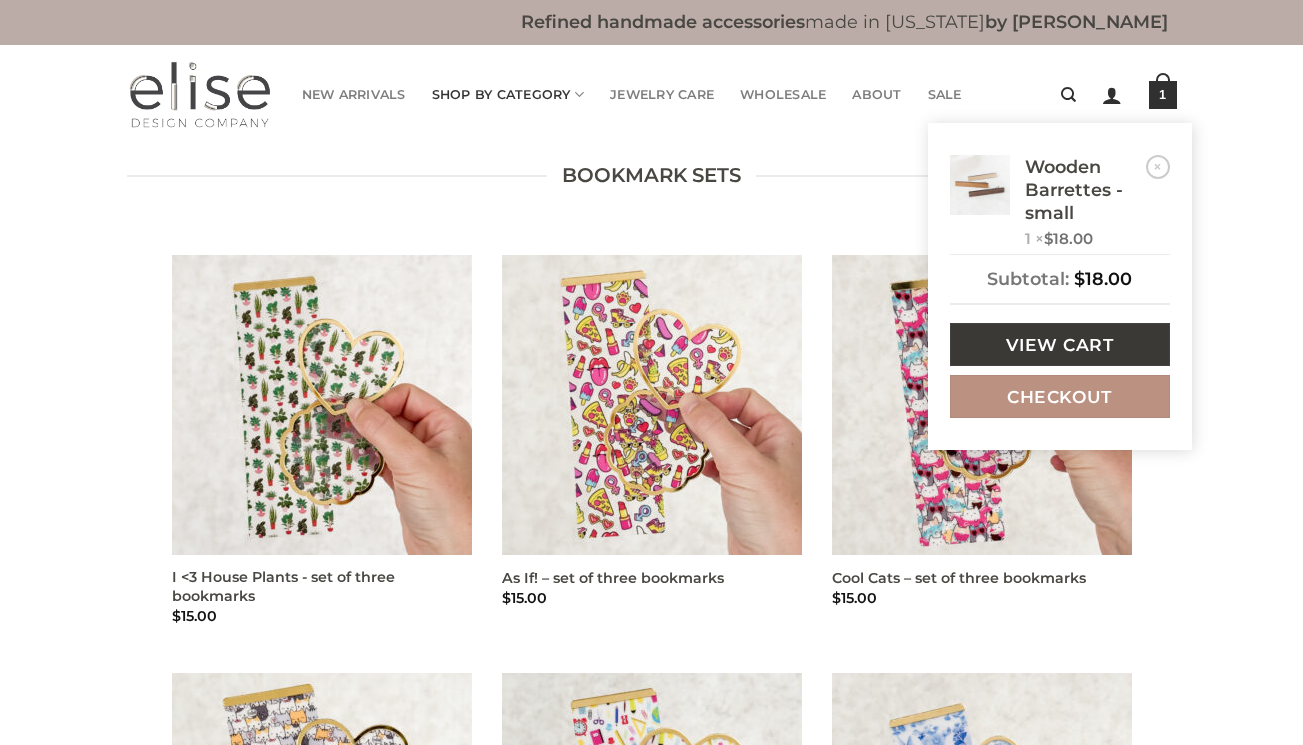 click on "View cart" at bounding box center [1060, 344] 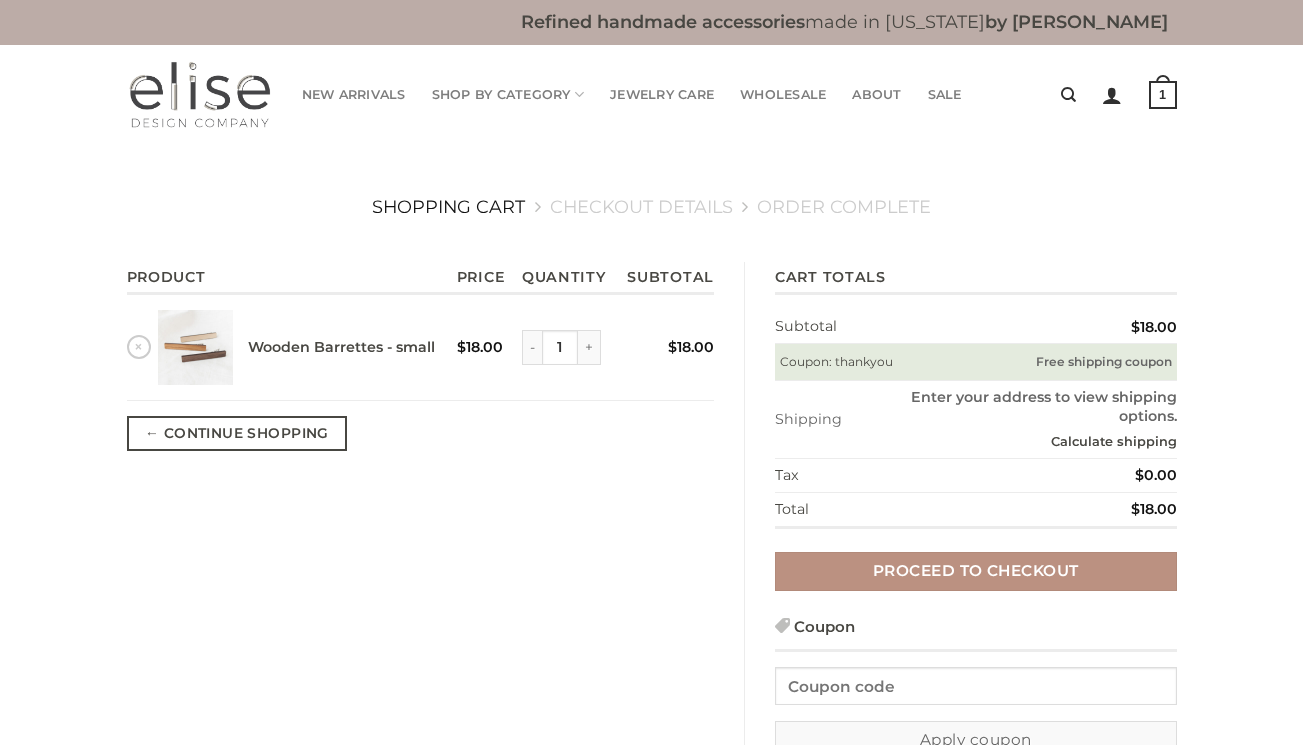 scroll, scrollTop: 0, scrollLeft: 0, axis: both 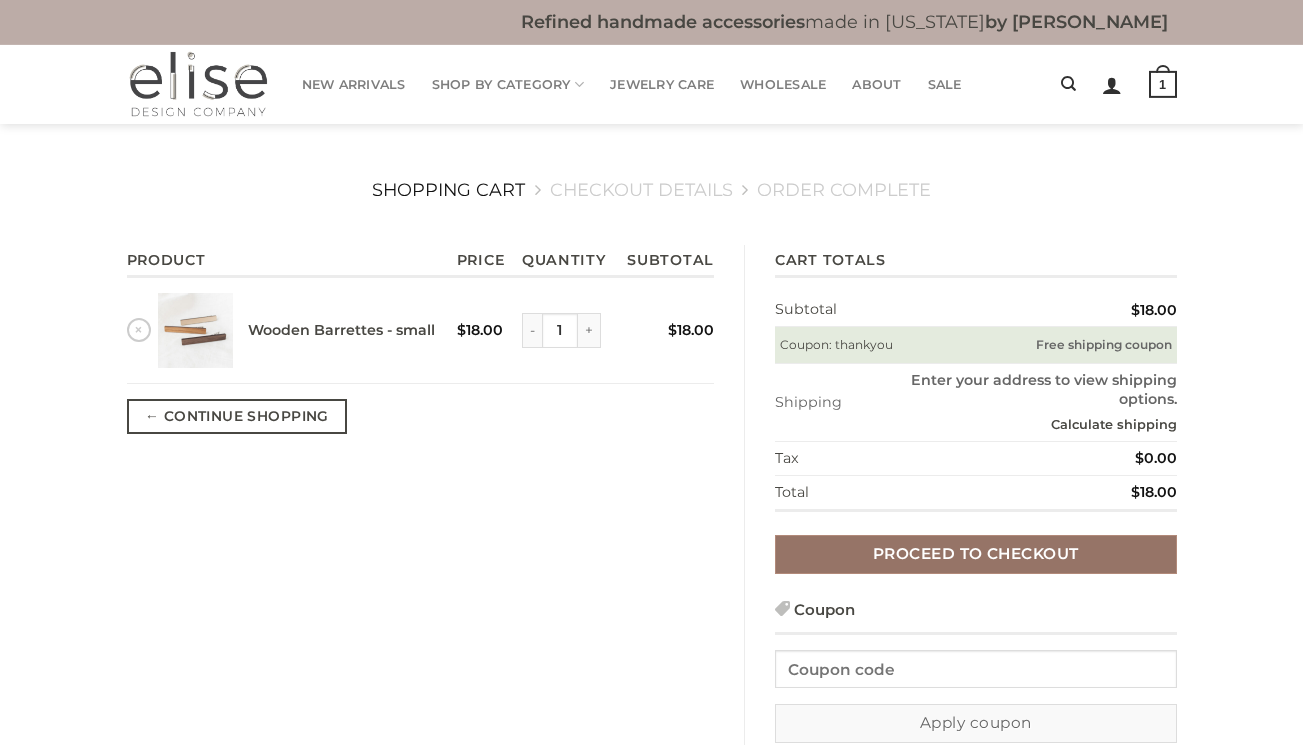 click on "Proceed to checkout" at bounding box center [976, 554] 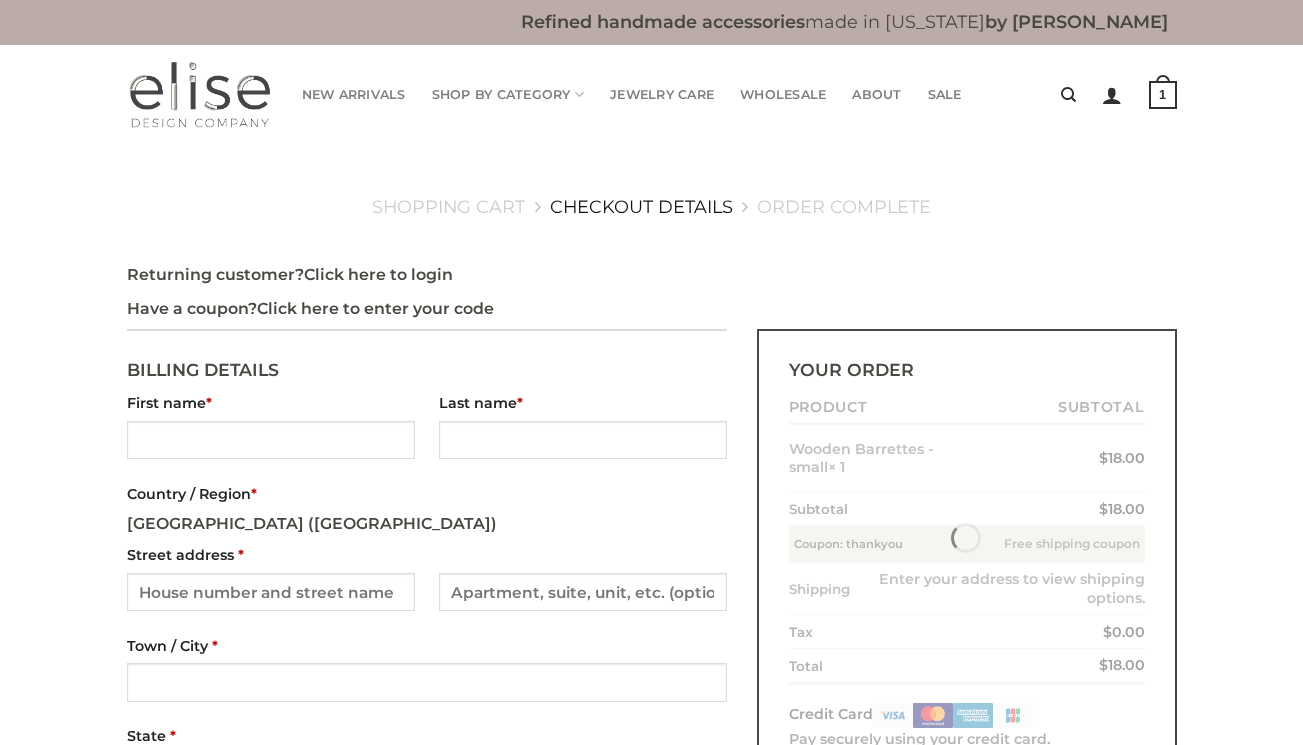 scroll, scrollTop: 0, scrollLeft: 0, axis: both 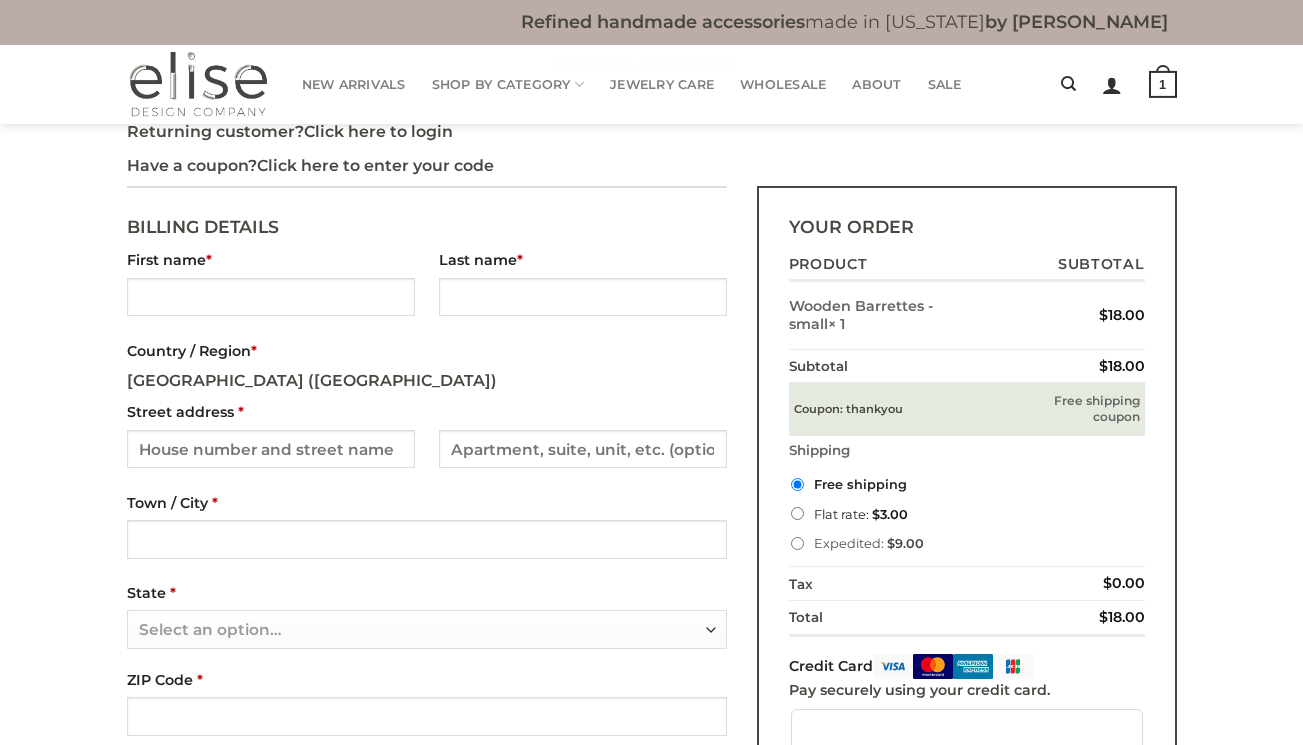 click on "Flat rate:  $ 3.00" at bounding box center (797, 513) 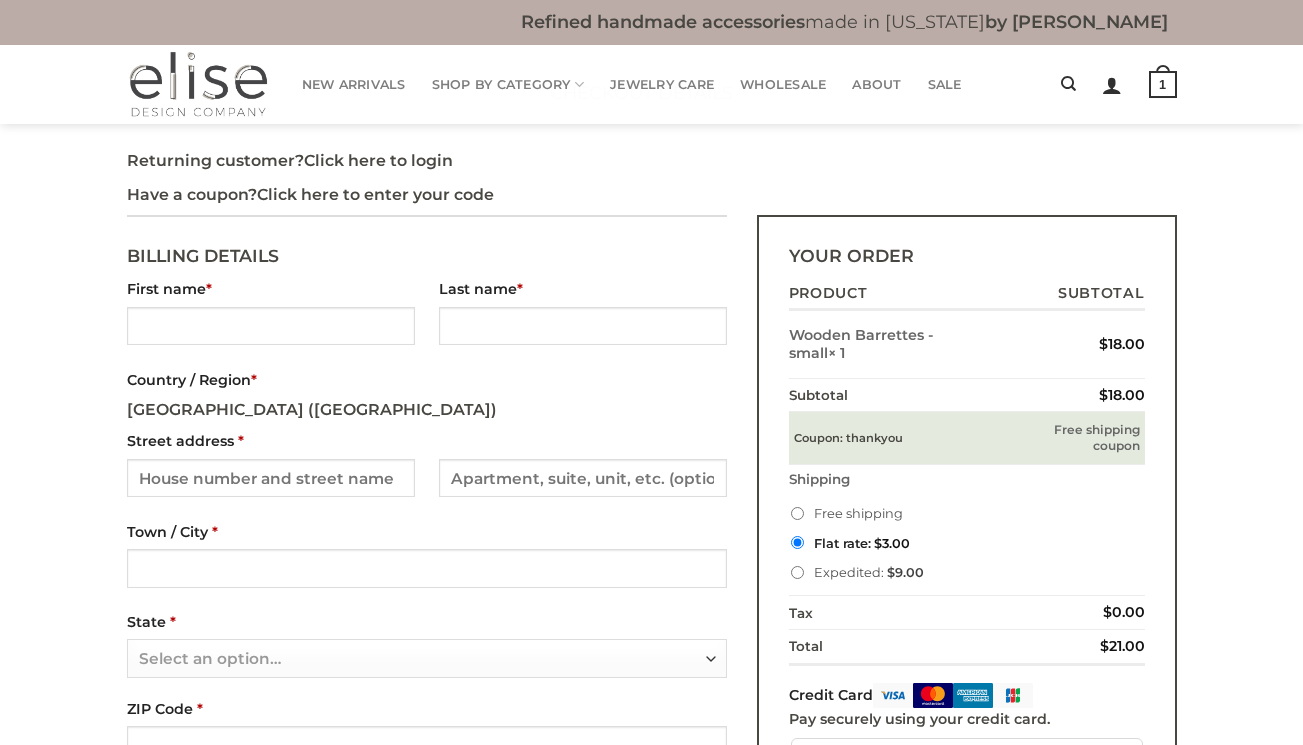 scroll, scrollTop: 120, scrollLeft: 0, axis: vertical 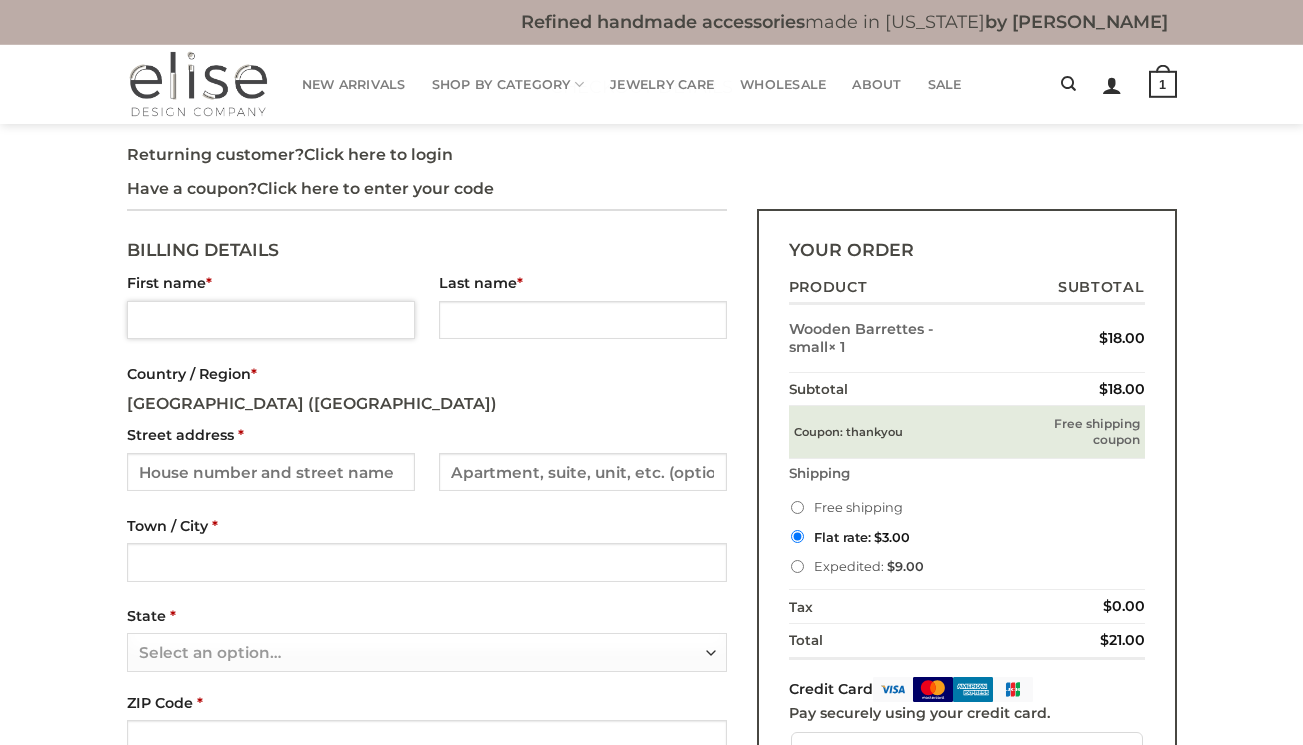 click on "First name  *" at bounding box center (271, 320) 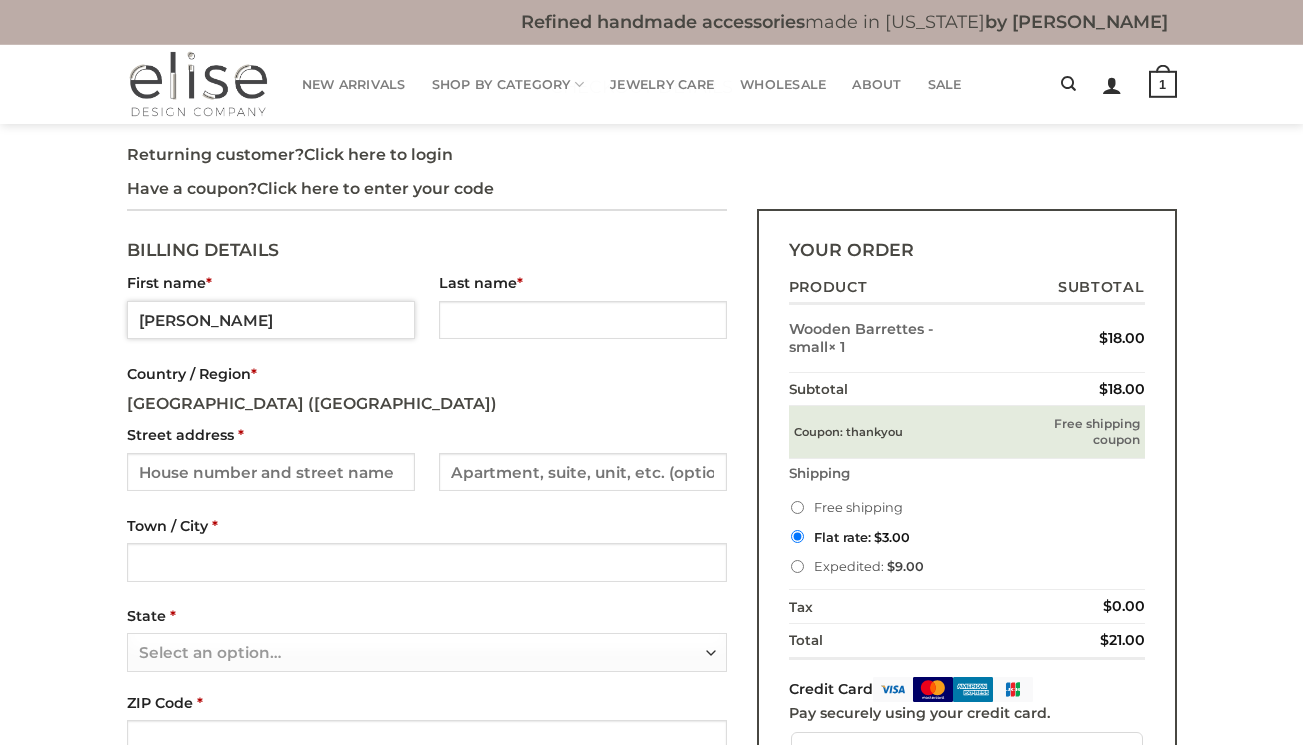 type on "[PERSON_NAME]" 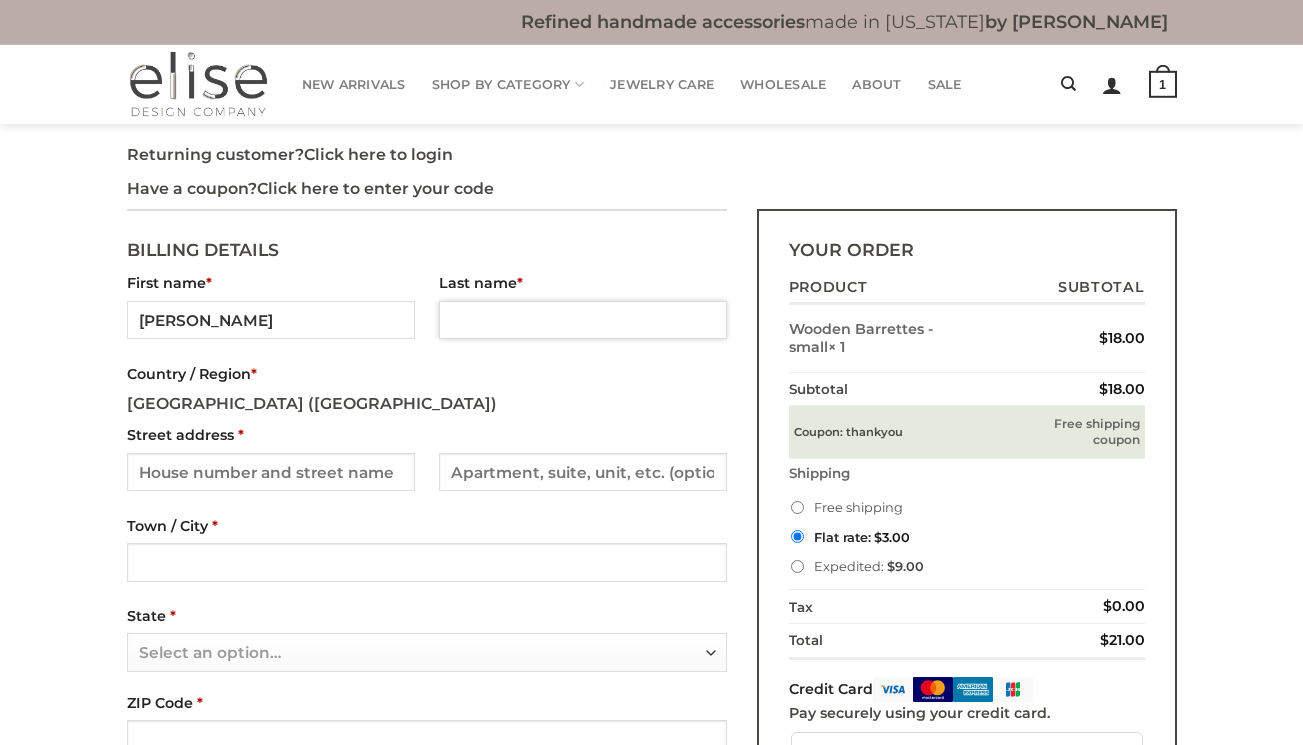 type on "[PERSON_NAME]" 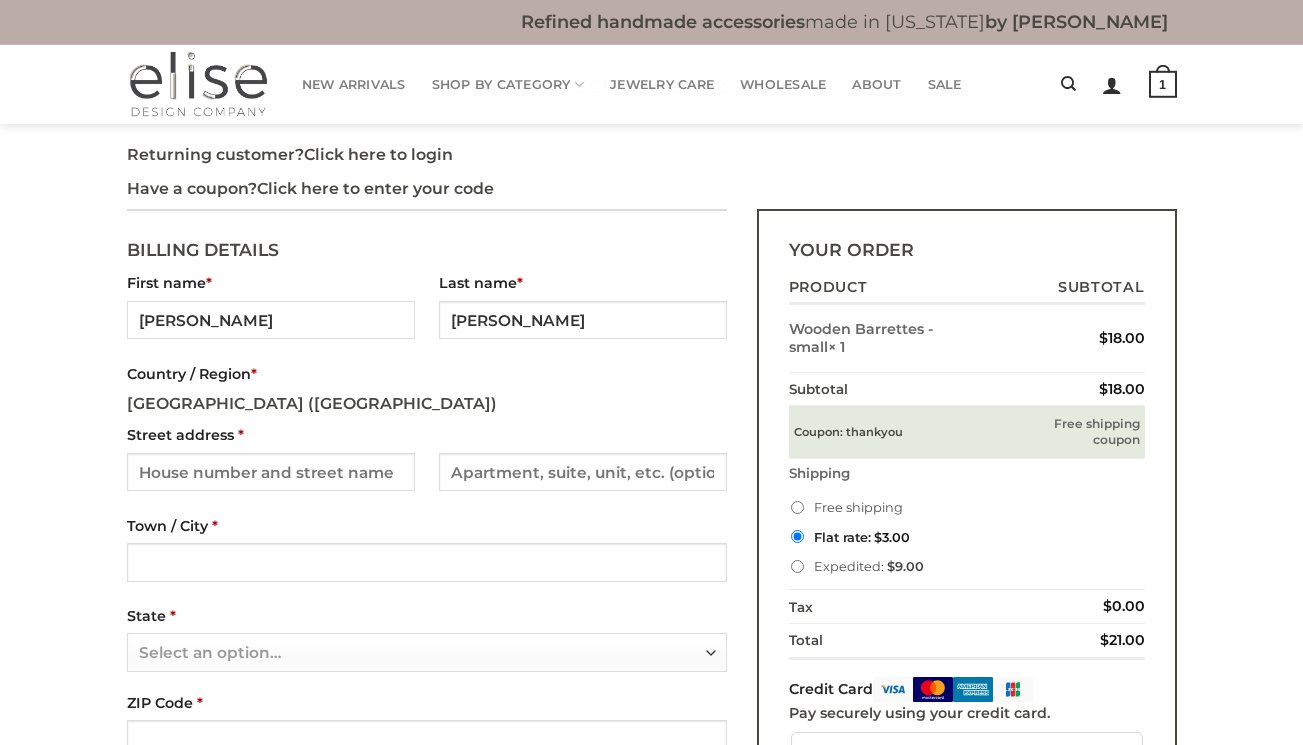 type on "[STREET_ADDRESS]" 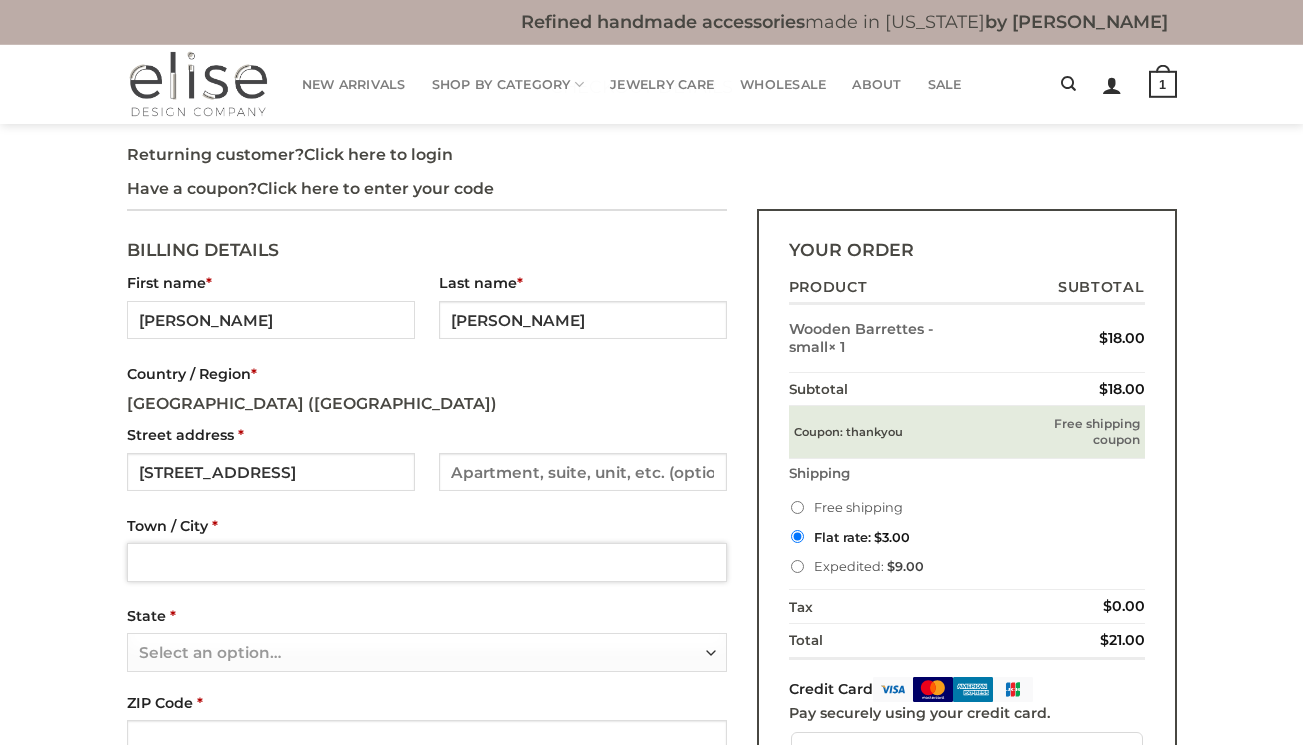 type on "San [PERSON_NAME]" 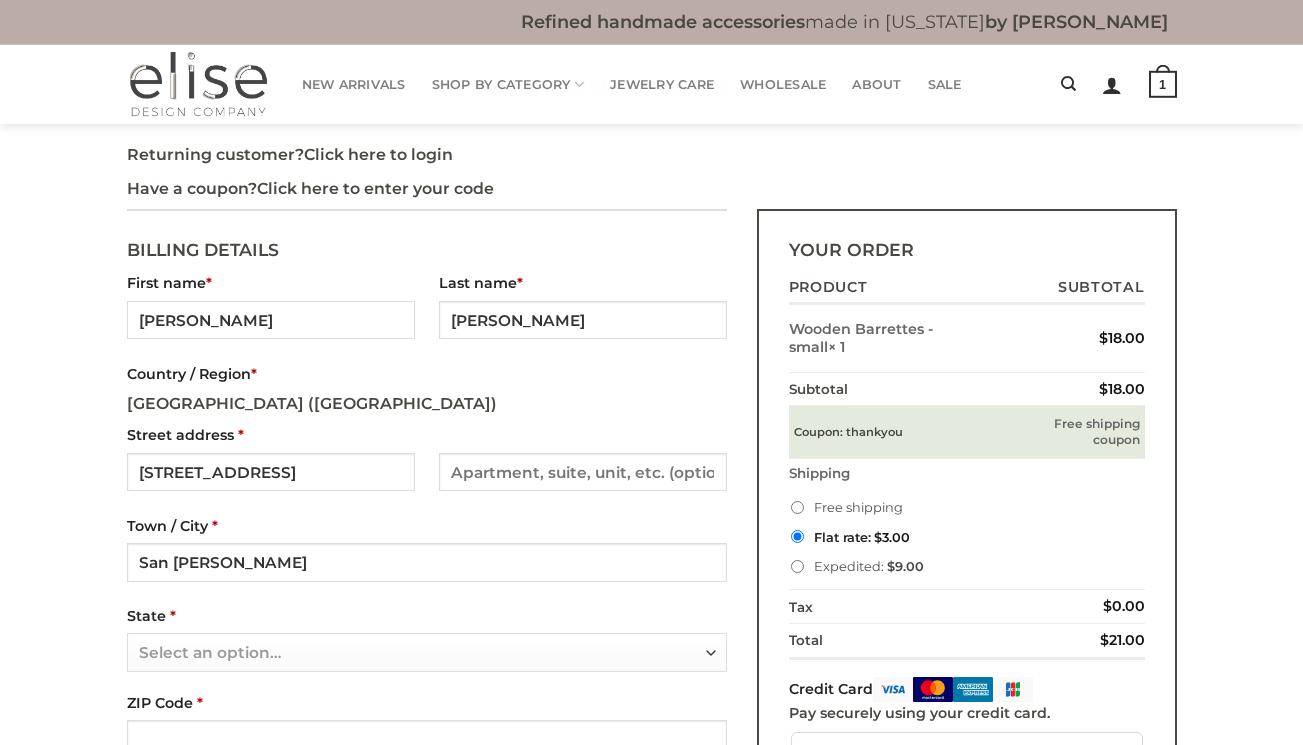 select on "CA" 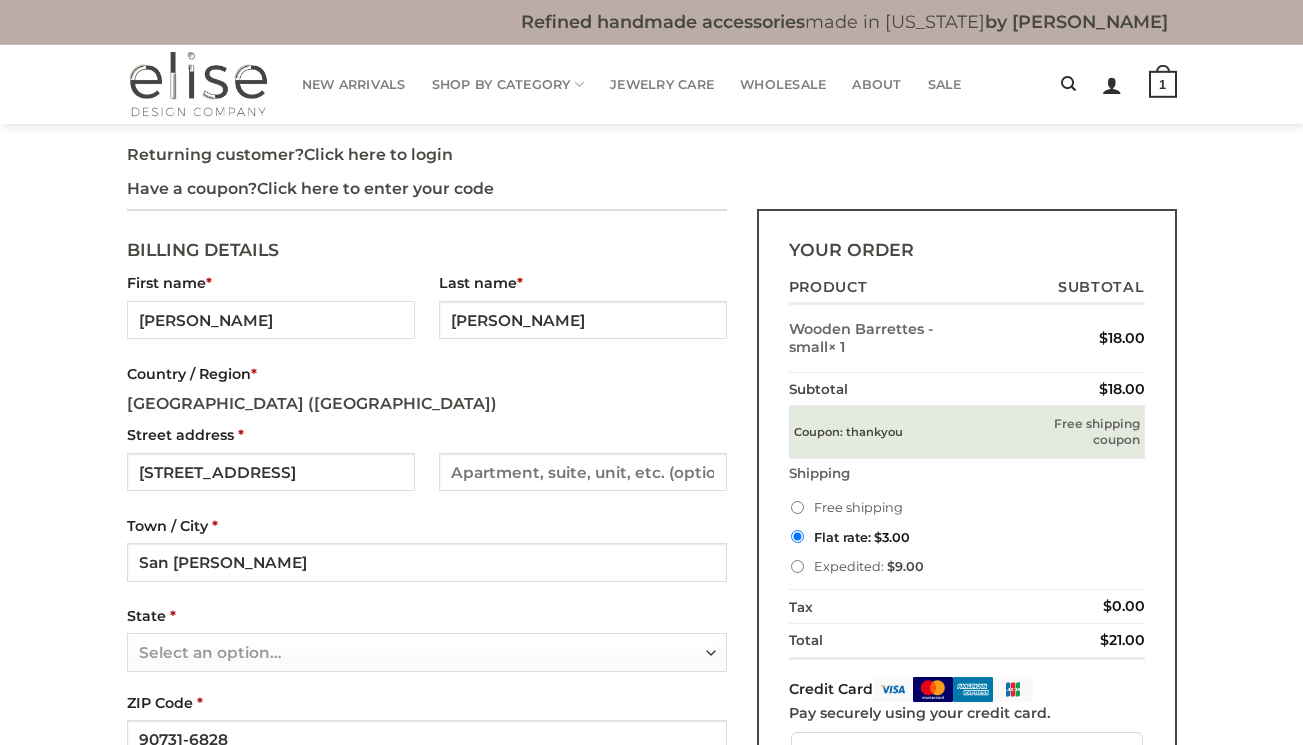 type on "[PHONE_NUMBER]" 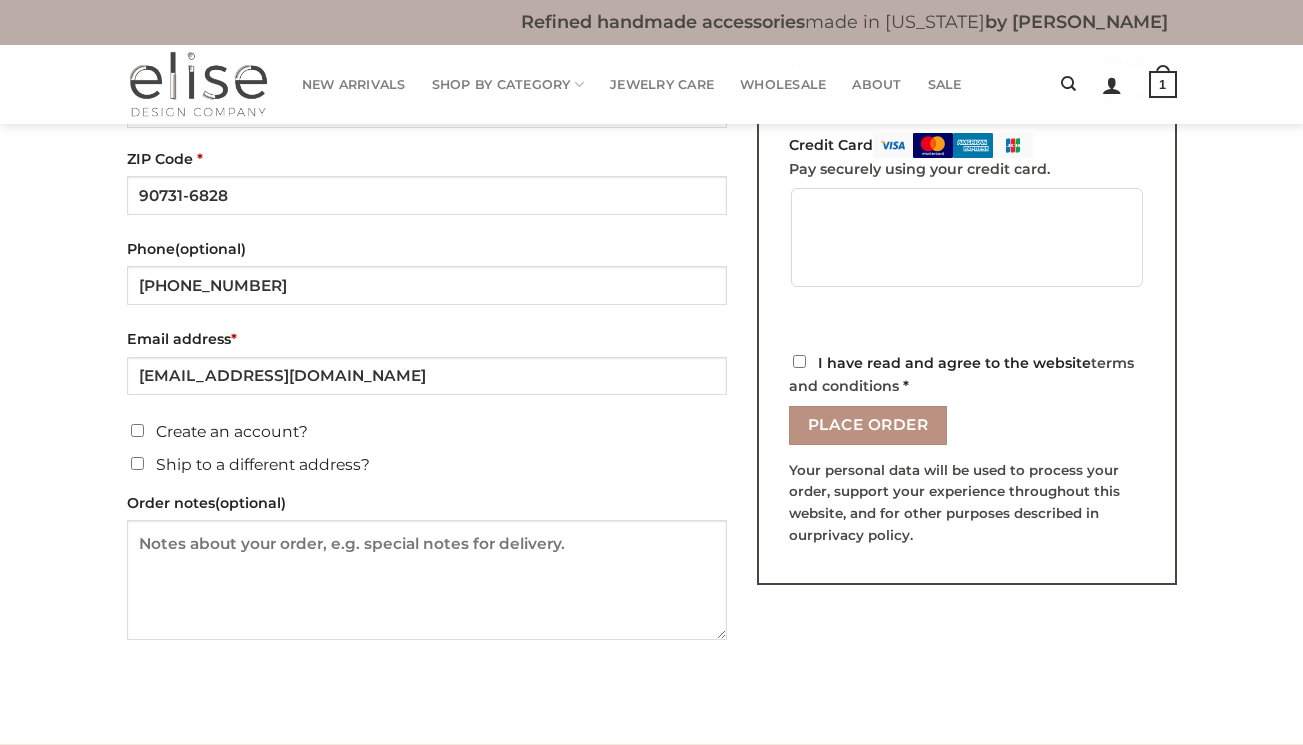 scroll, scrollTop: 667, scrollLeft: 0, axis: vertical 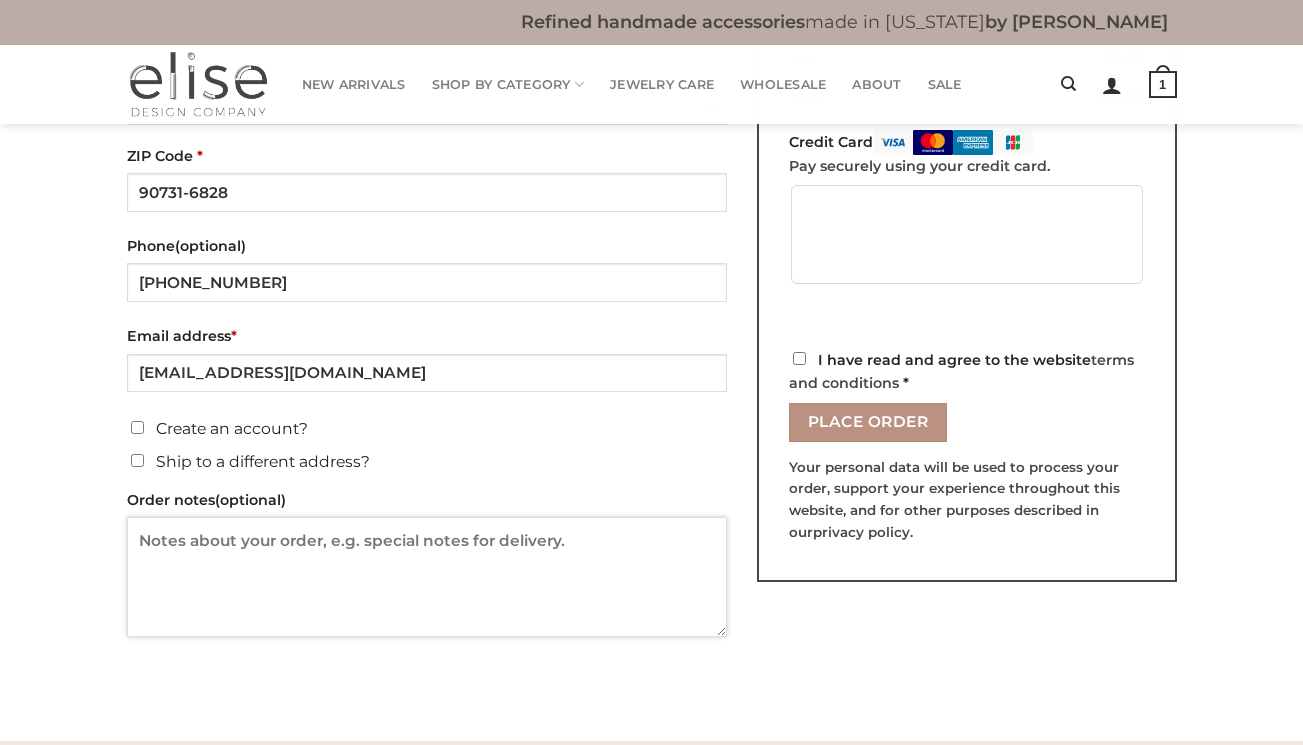 click on "Order notes  (optional)" at bounding box center [427, 577] 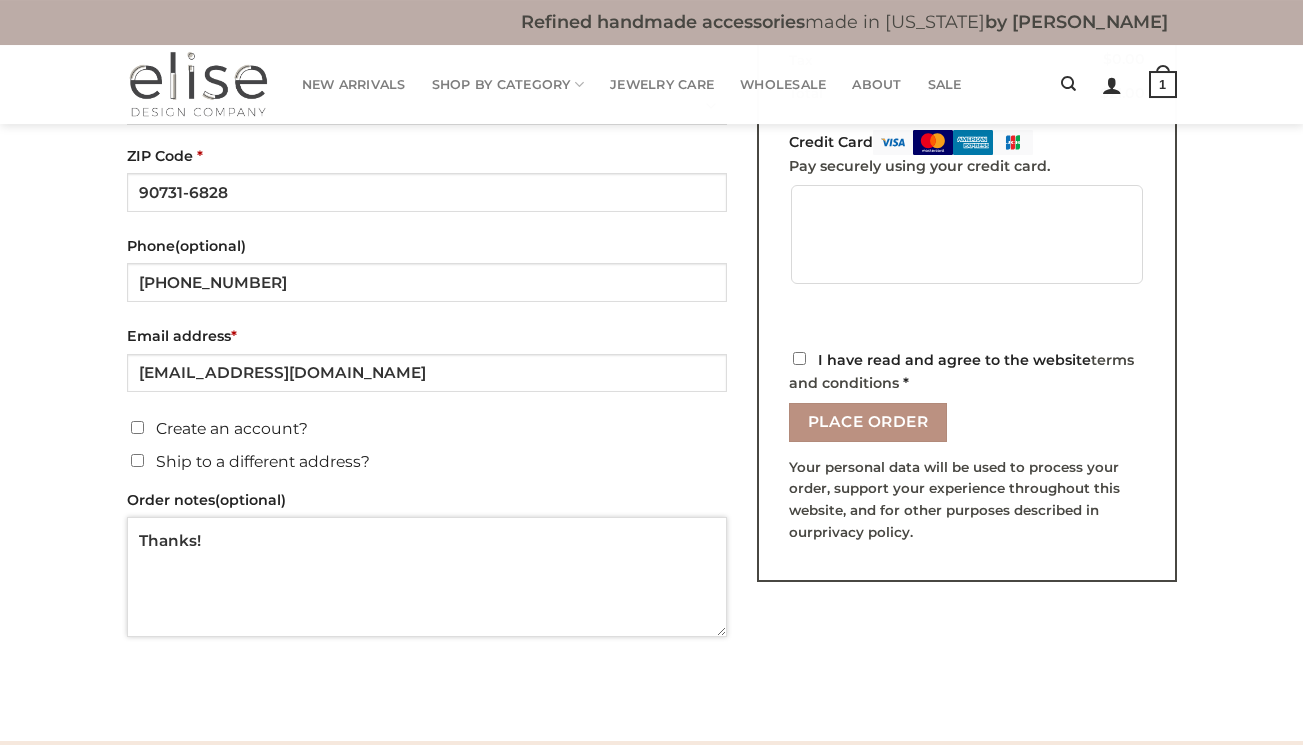 type on "Thanks!" 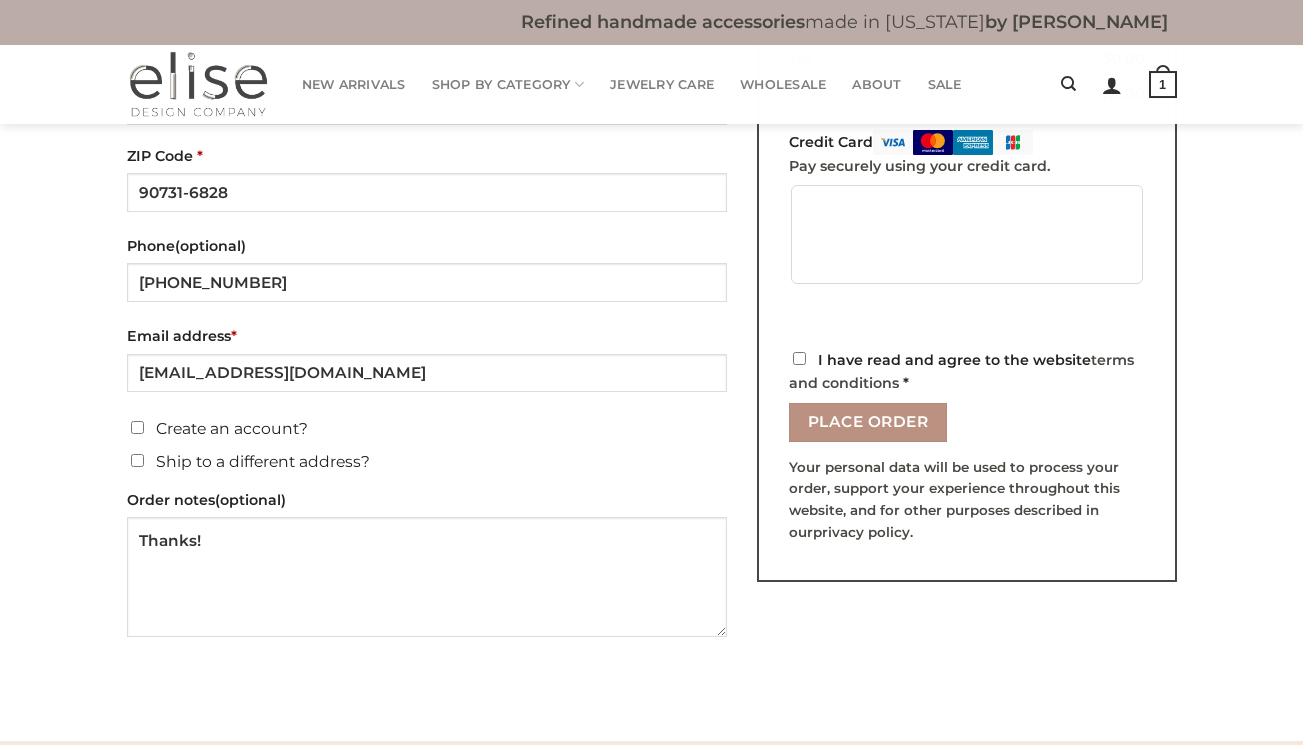 drag, startPoint x: 803, startPoint y: 360, endPoint x: 834, endPoint y: 356, distance: 31.257 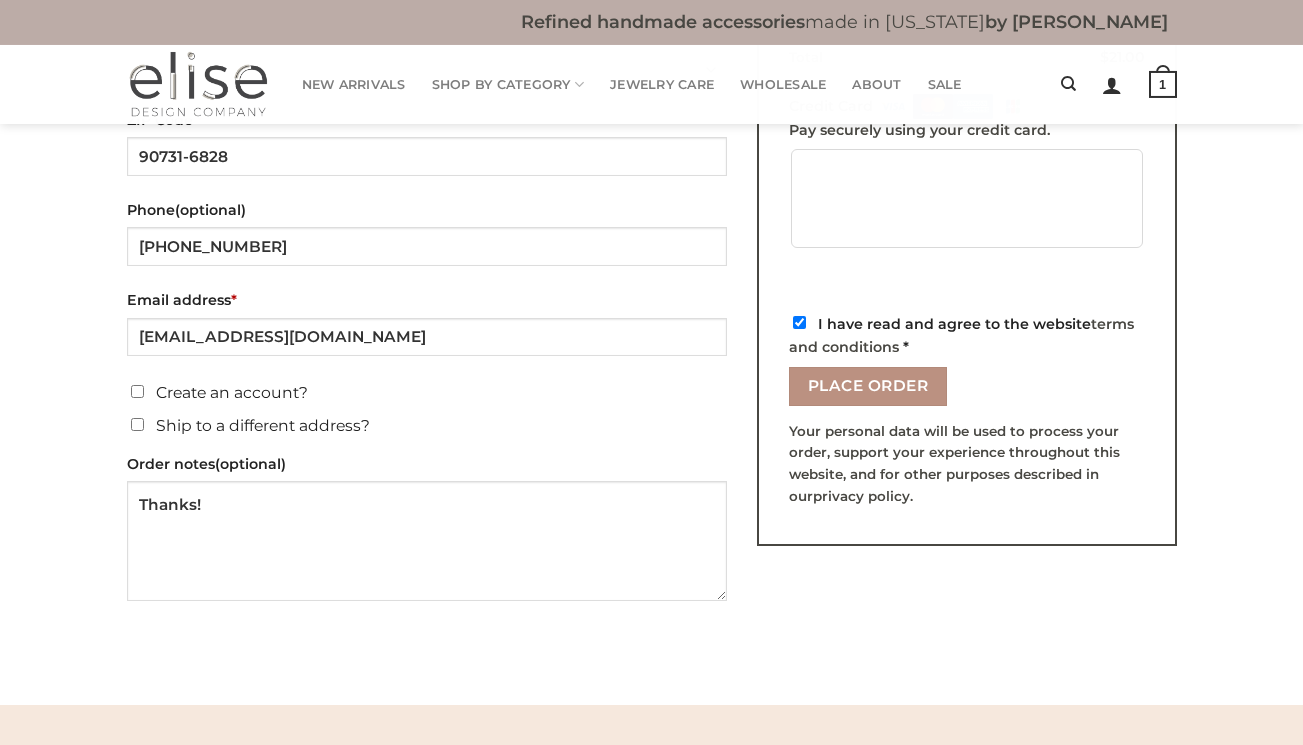 scroll, scrollTop: 717, scrollLeft: 0, axis: vertical 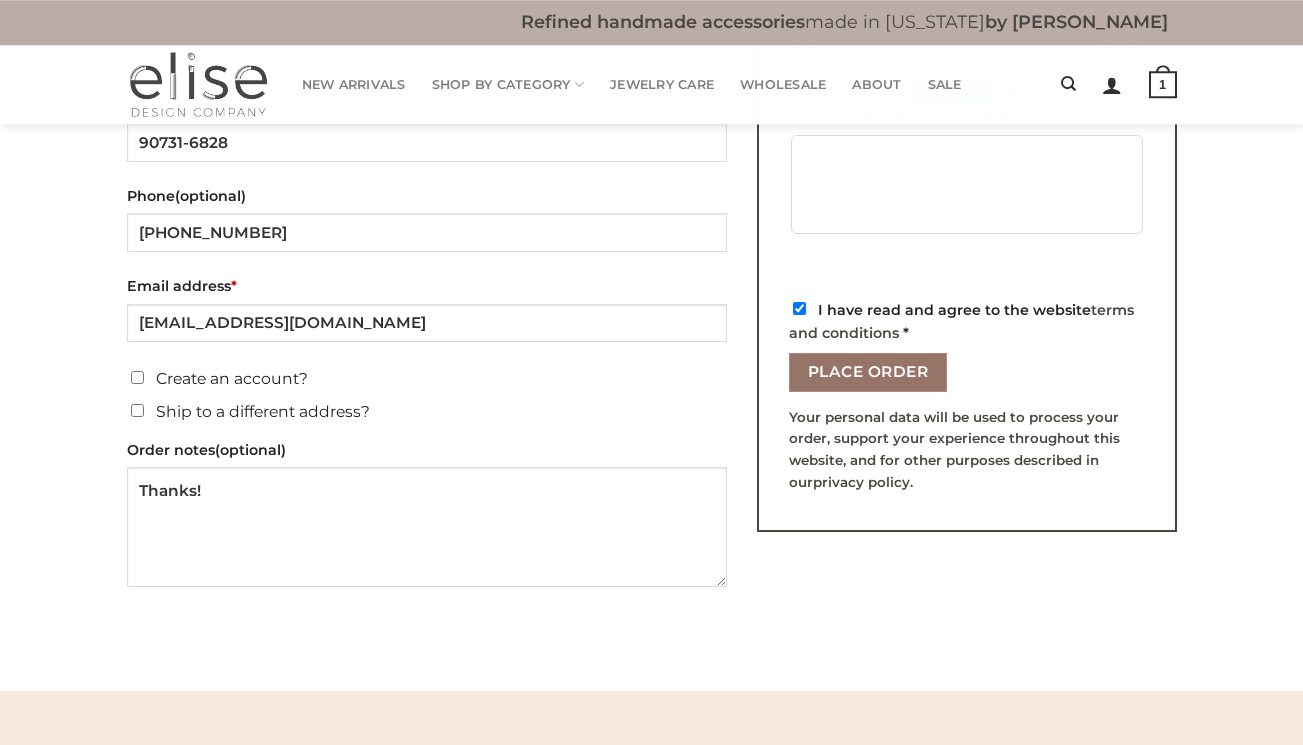 click on "Place order" at bounding box center (868, 372) 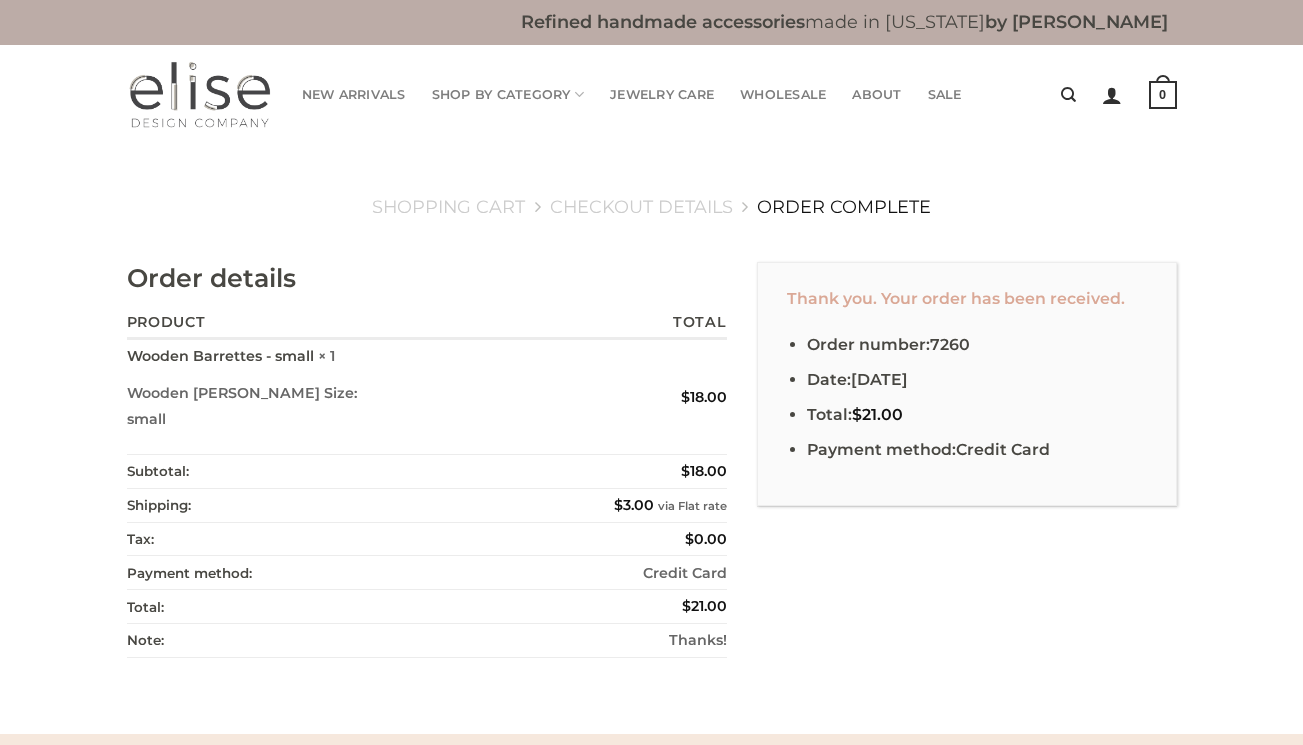 scroll, scrollTop: 0, scrollLeft: 0, axis: both 